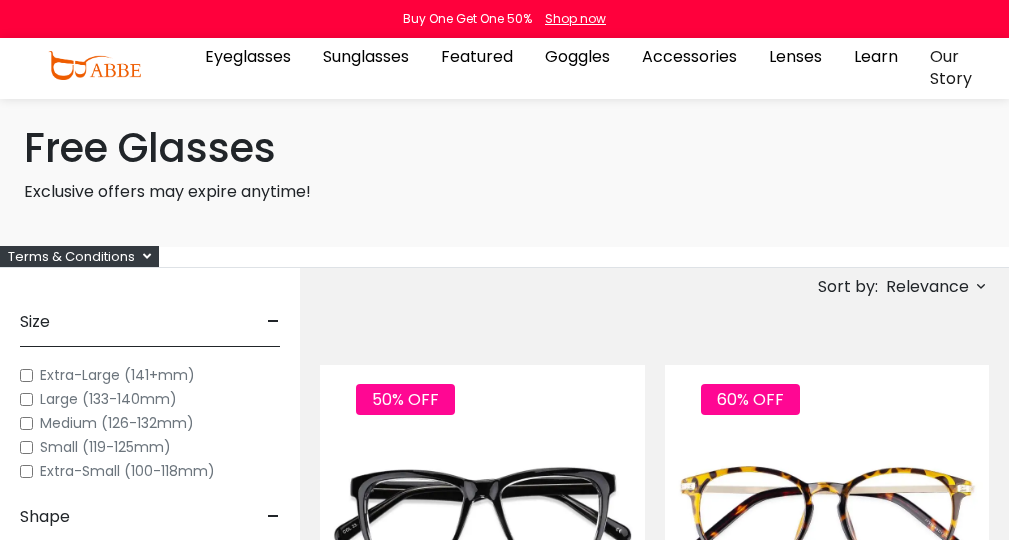 scroll, scrollTop: 0, scrollLeft: 0, axis: both 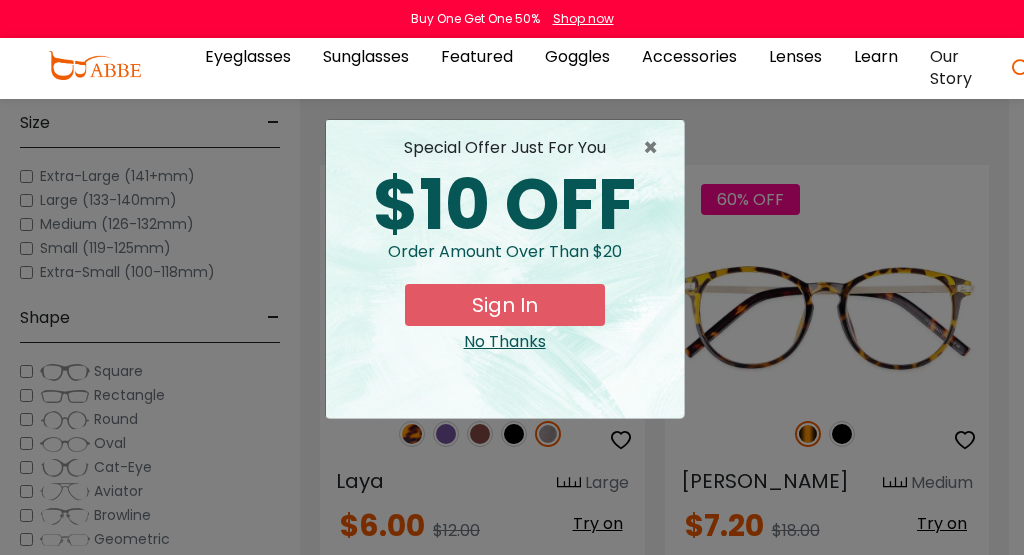 click on "Later" at bounding box center (0, 0) 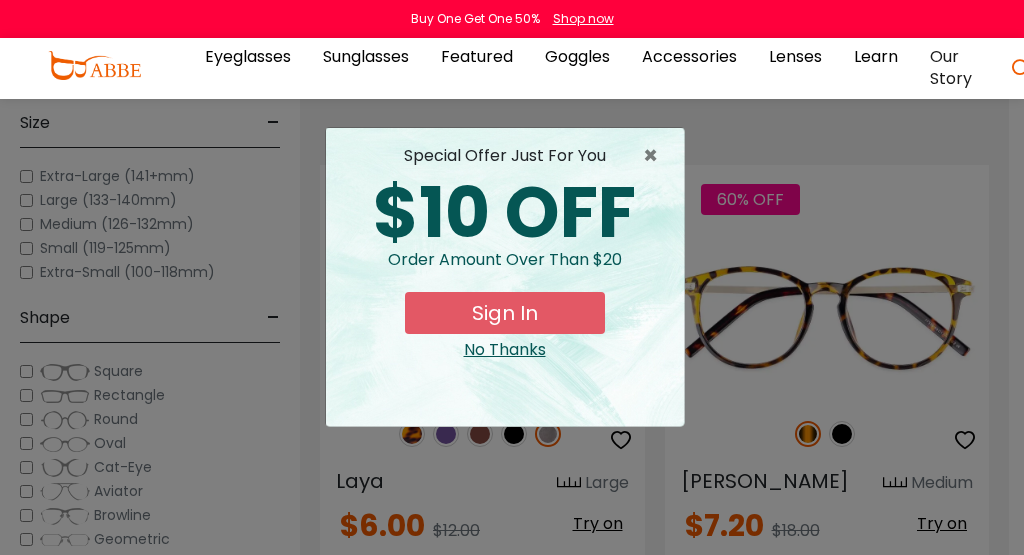 click on "Sign In" at bounding box center [505, 313] 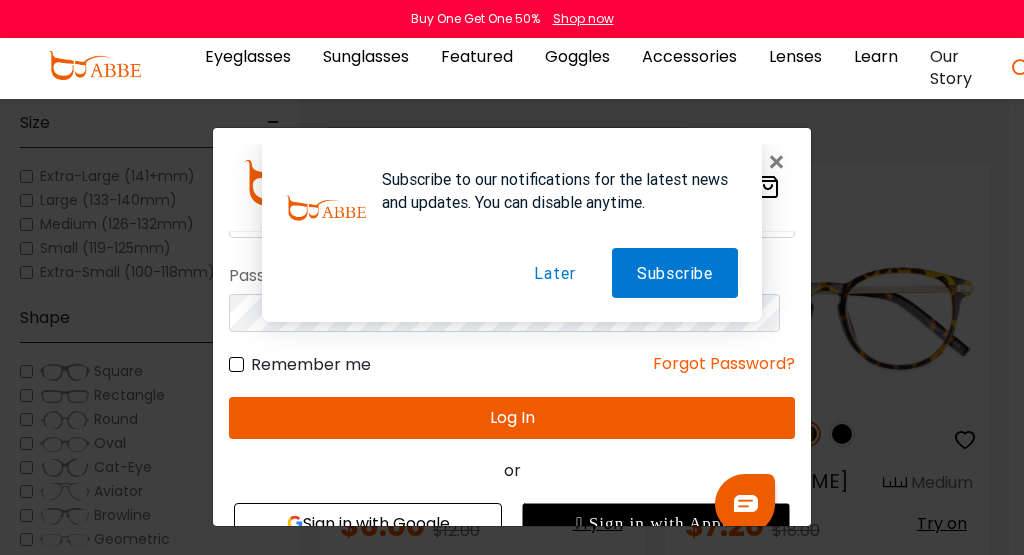 click on "Later" at bounding box center (554, 273) 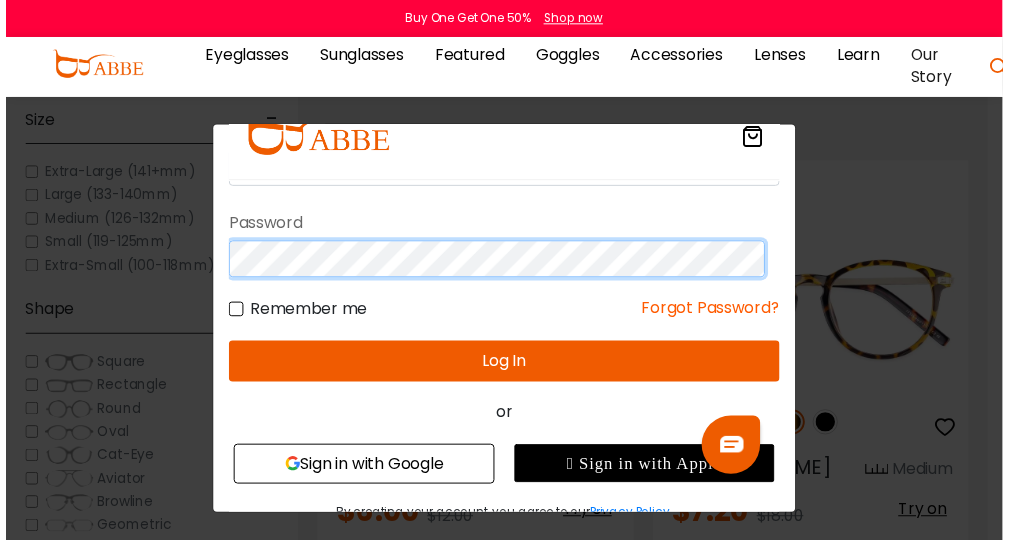 scroll, scrollTop: 0, scrollLeft: 0, axis: both 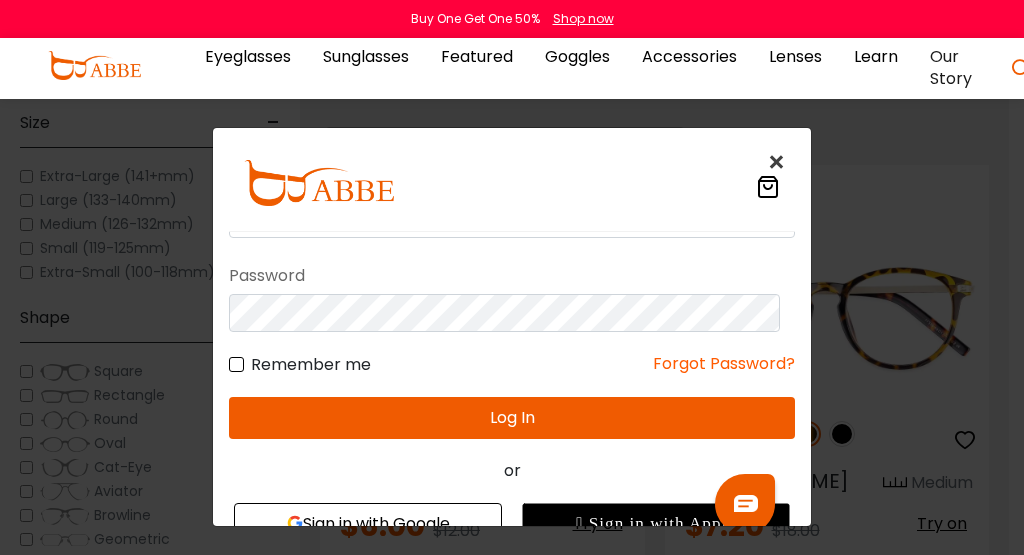 click on "×" at bounding box center [780, 162] 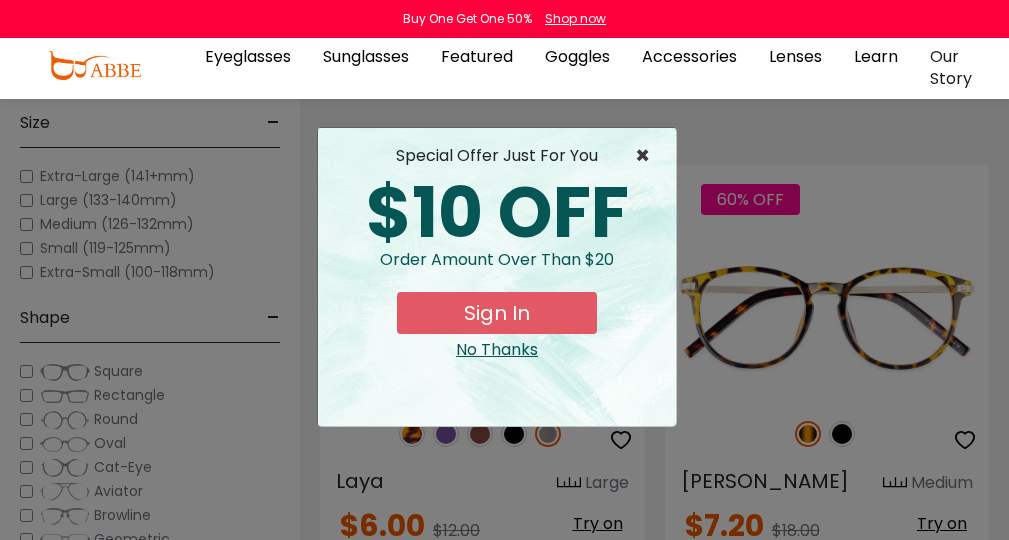 click on "×" at bounding box center [647, 156] 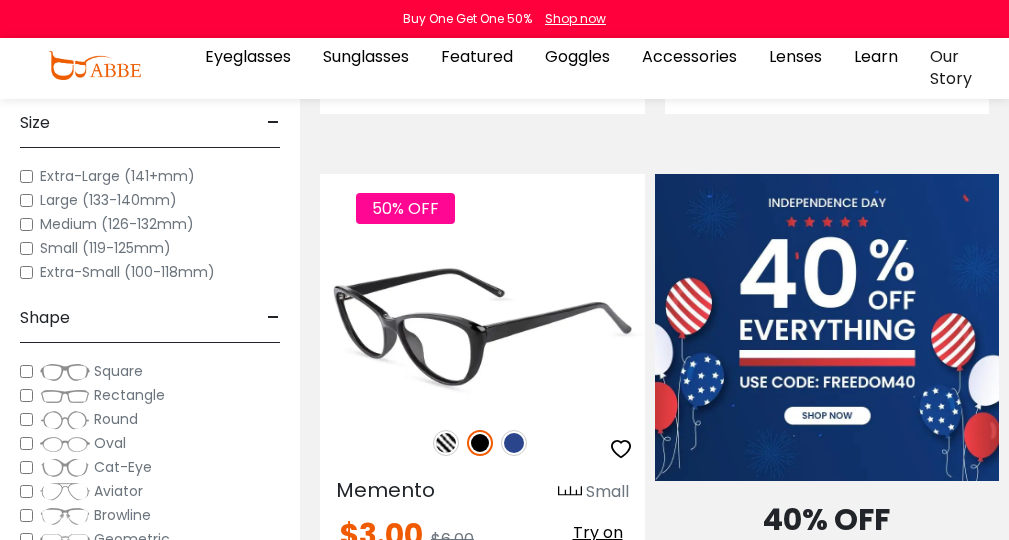 scroll, scrollTop: 1200, scrollLeft: 0, axis: vertical 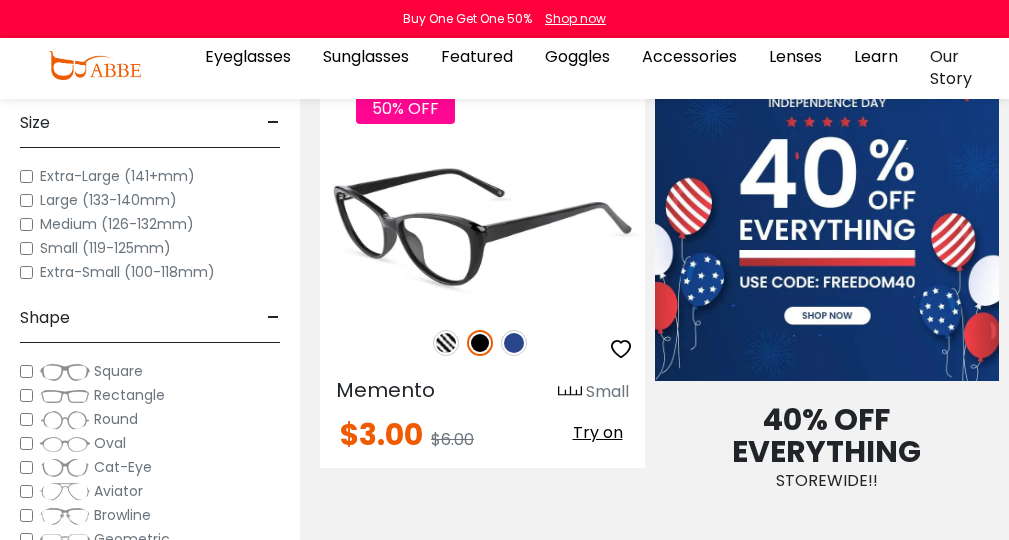 click at bounding box center [514, 343] 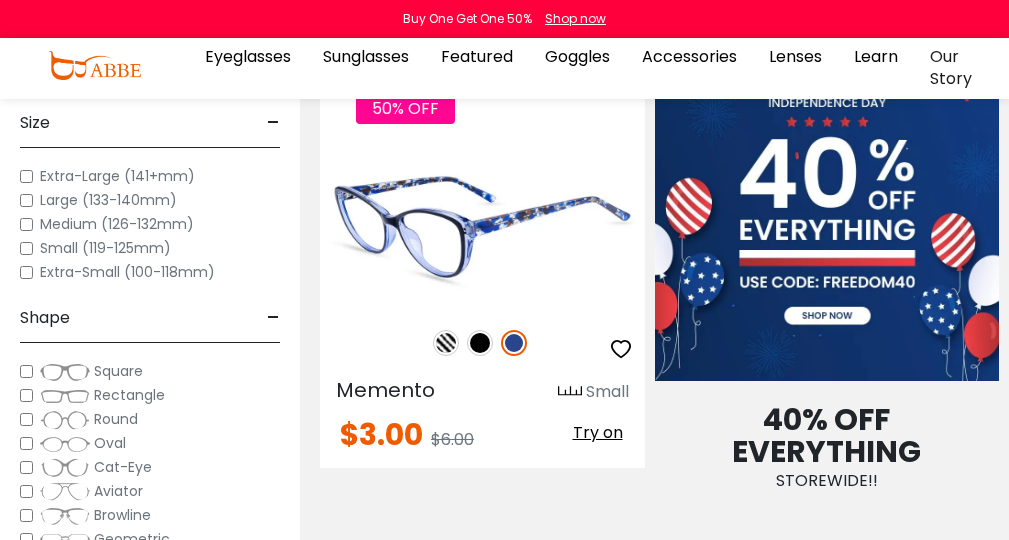 click at bounding box center (482, 227) 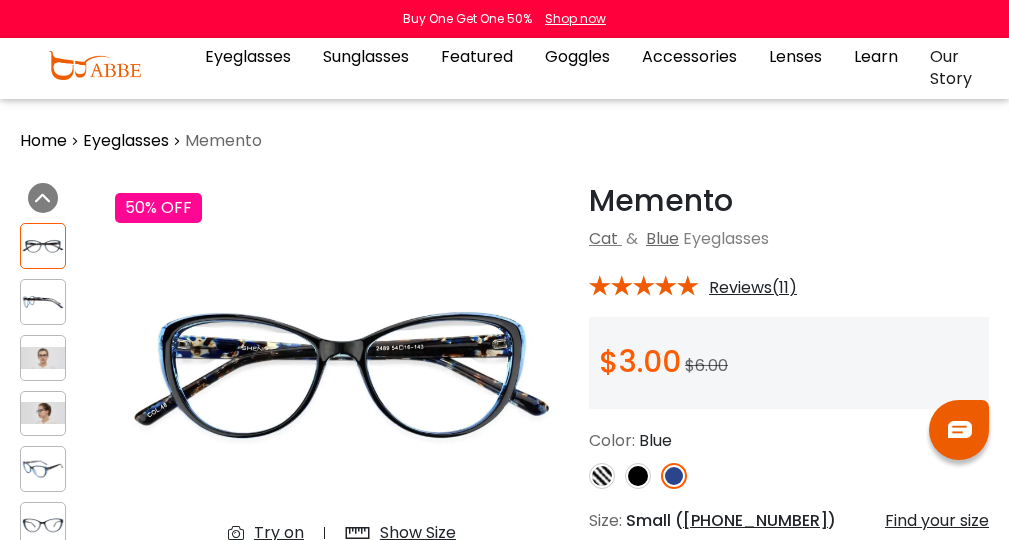 scroll, scrollTop: 0, scrollLeft: 0, axis: both 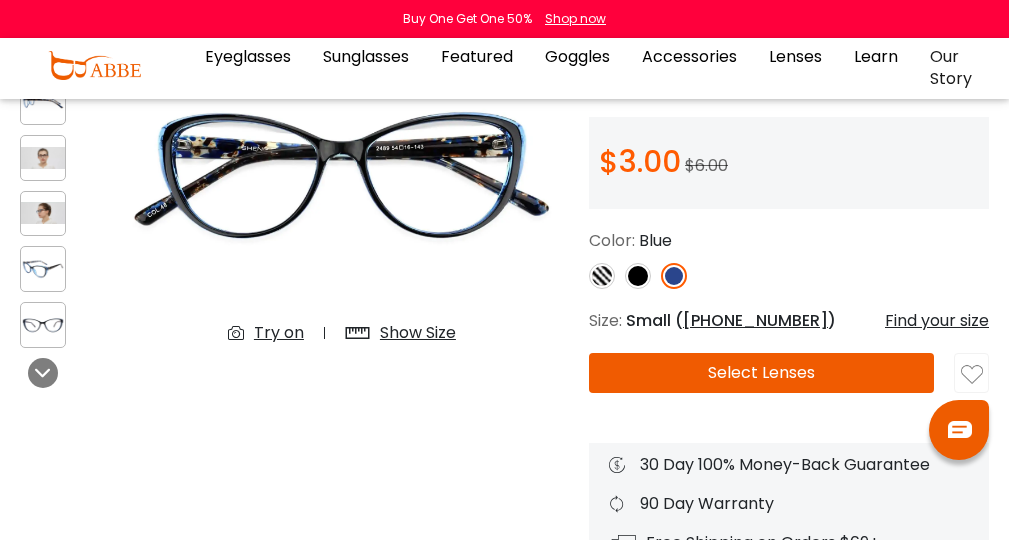 click on "Select Lenses" at bounding box center (761, 373) 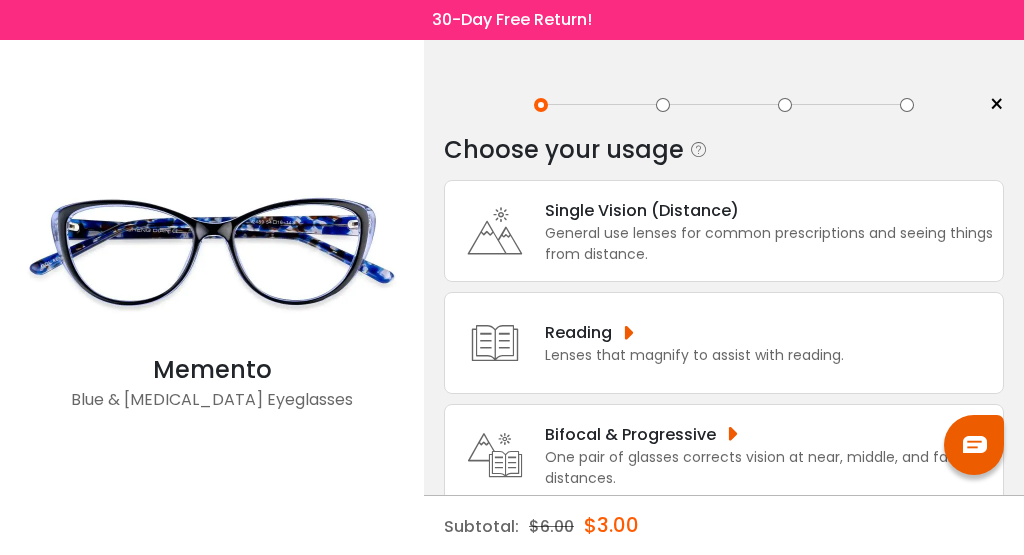 scroll, scrollTop: 0, scrollLeft: 0, axis: both 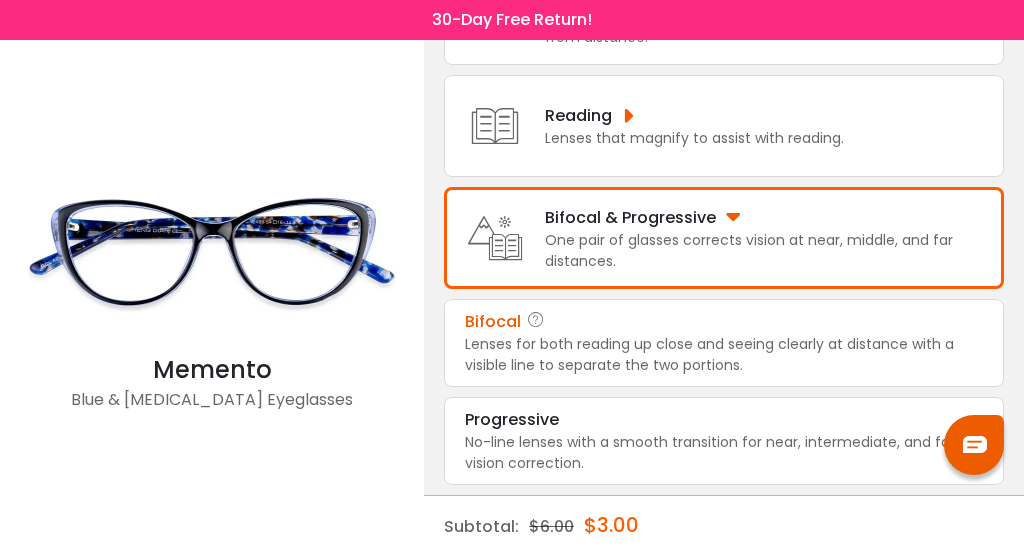 click on "Lenses for both reading up close and seeing clearly at distance with a visible line to separate the two portions." at bounding box center [724, 355] 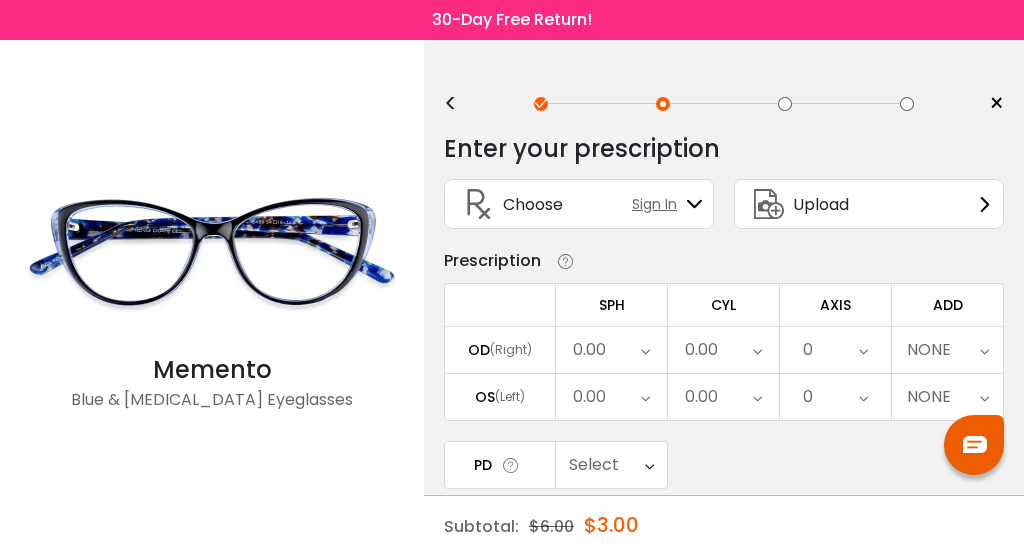 scroll, scrollTop: 0, scrollLeft: 0, axis: both 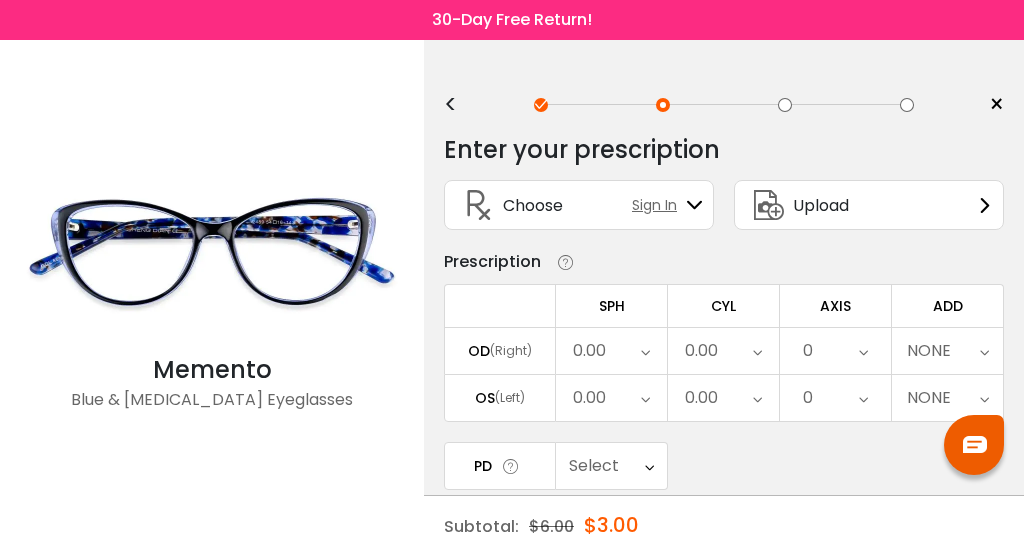 click on "0.00" at bounding box center [589, 351] 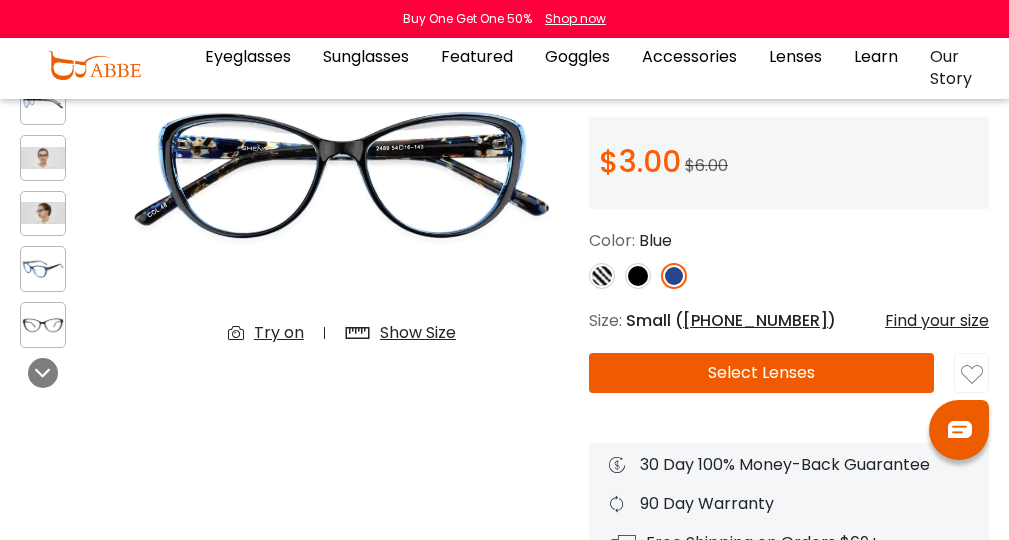 scroll, scrollTop: 200, scrollLeft: 0, axis: vertical 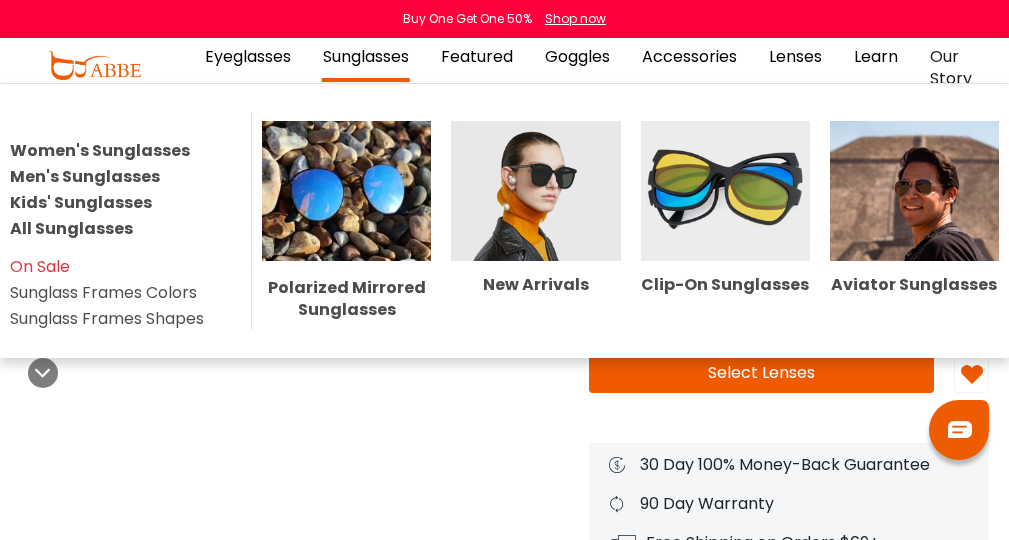 click on "Sunglasses" at bounding box center (366, 57) 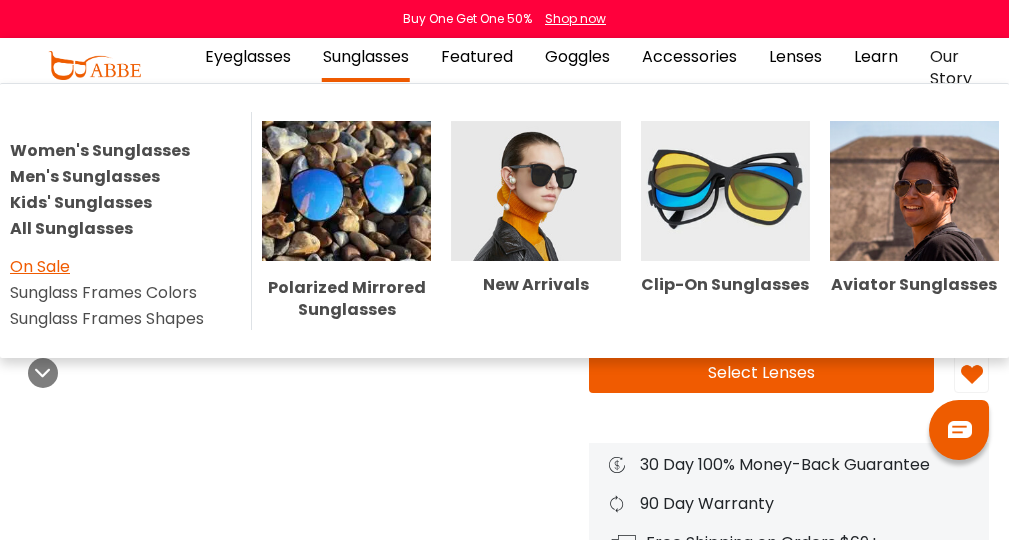 click on "On Sale" at bounding box center [40, 266] 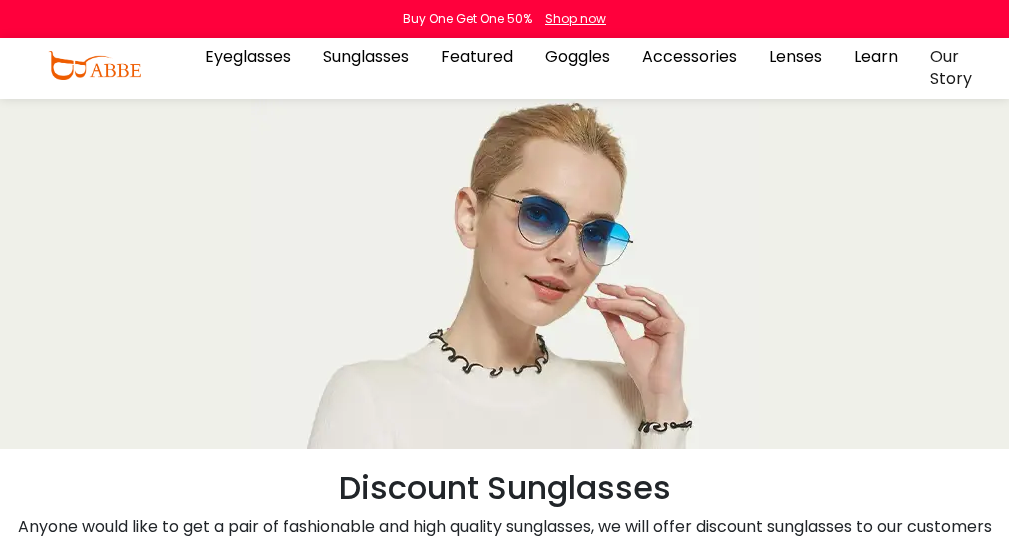 scroll, scrollTop: 0, scrollLeft: 0, axis: both 